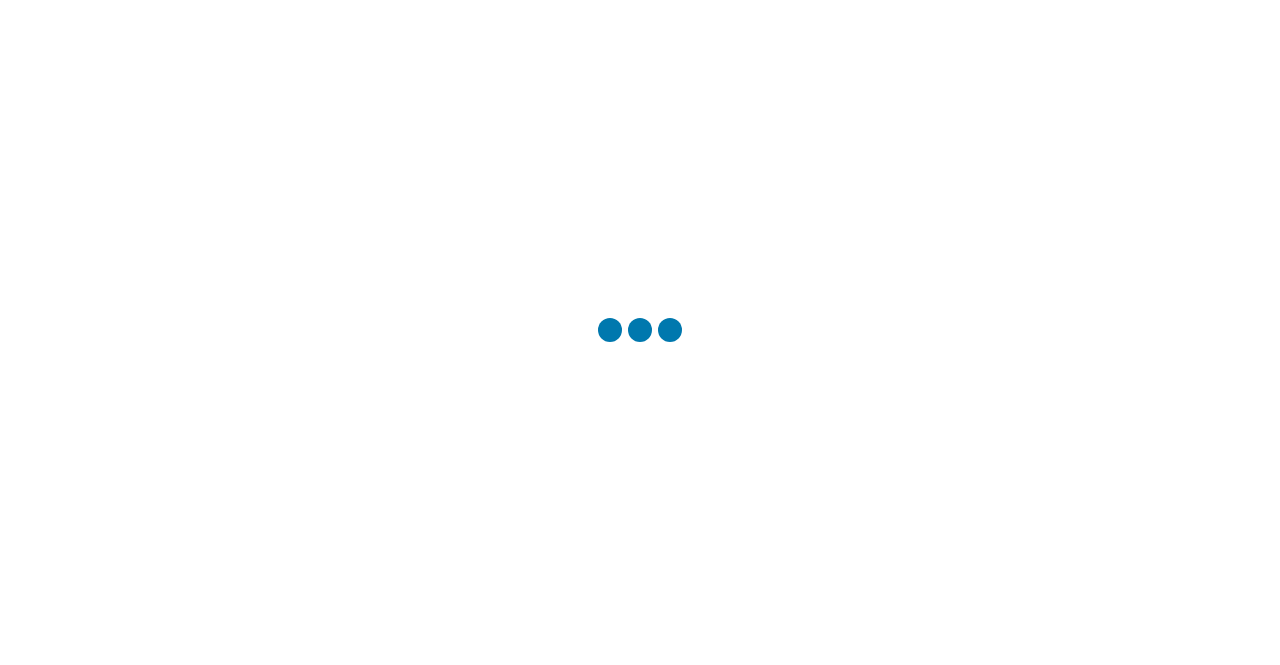 scroll, scrollTop: 0, scrollLeft: 0, axis: both 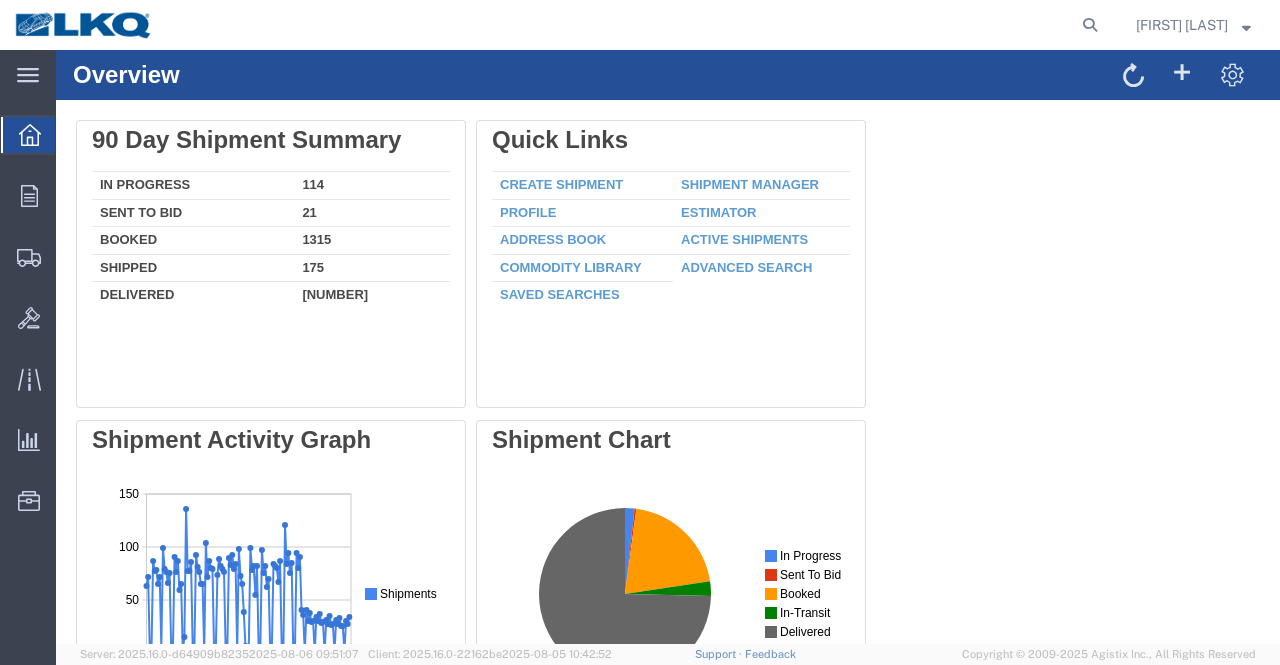 drag, startPoint x: 1070, startPoint y: 20, endPoint x: 992, endPoint y: 34, distance: 79.24645 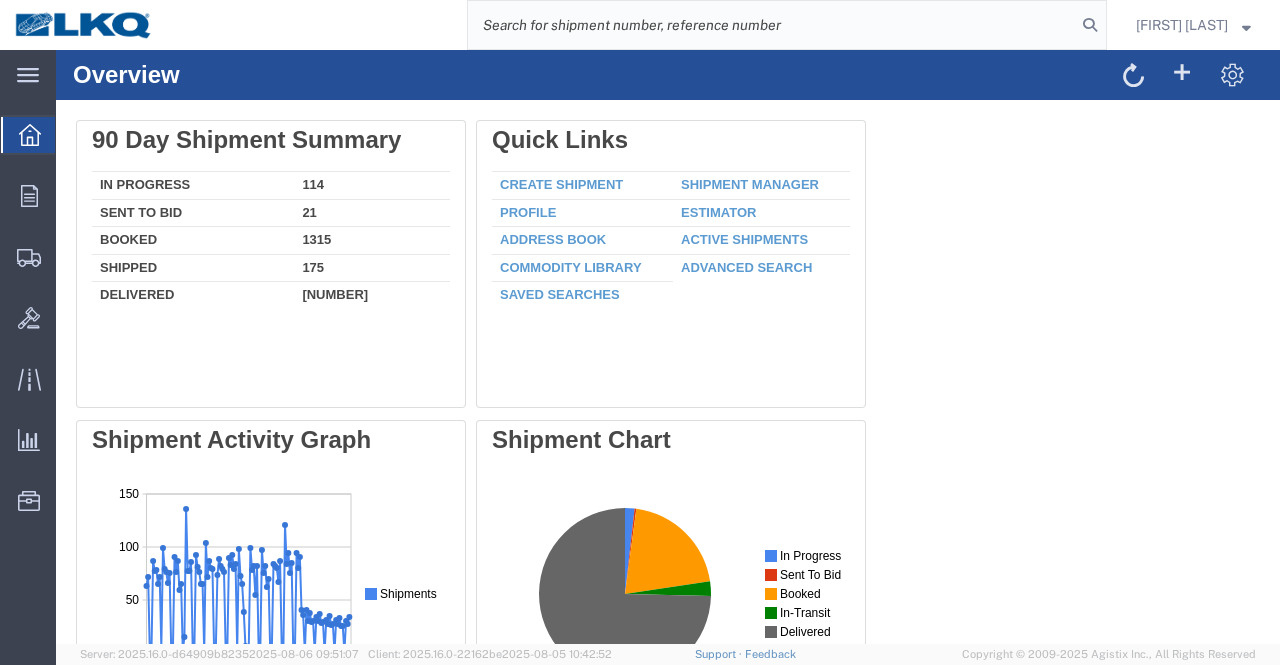 click 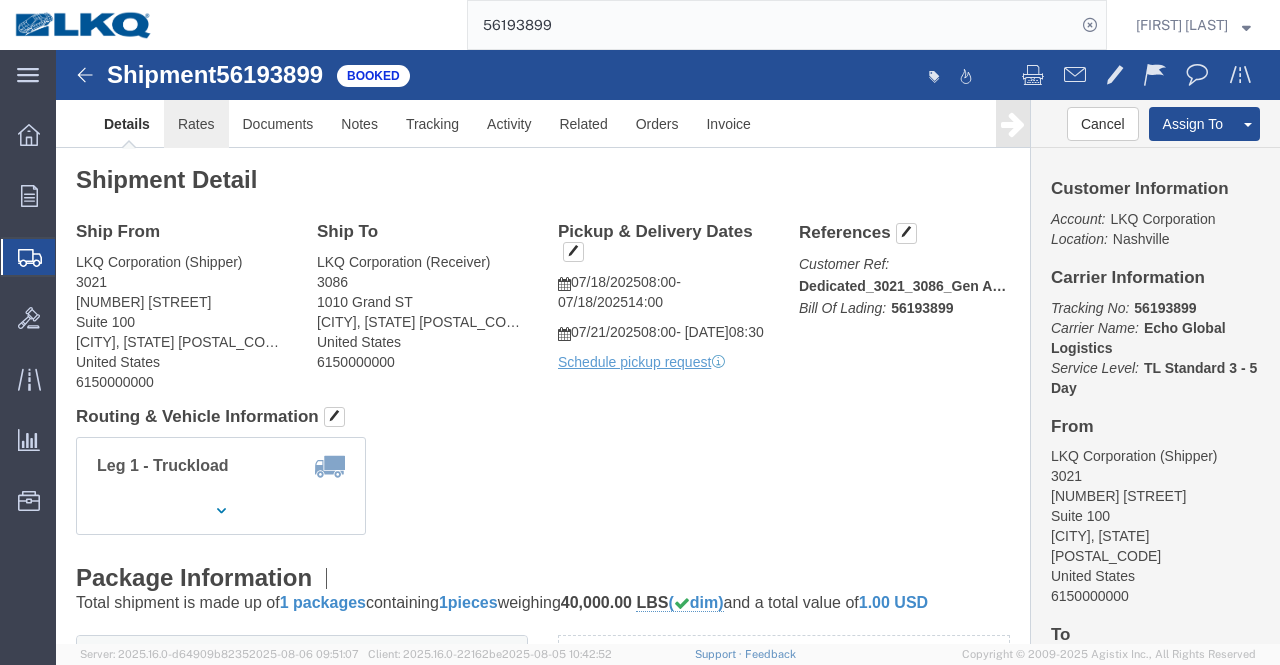 drag, startPoint x: 140, startPoint y: 74, endPoint x: 384, endPoint y: 359, distance: 375.18127 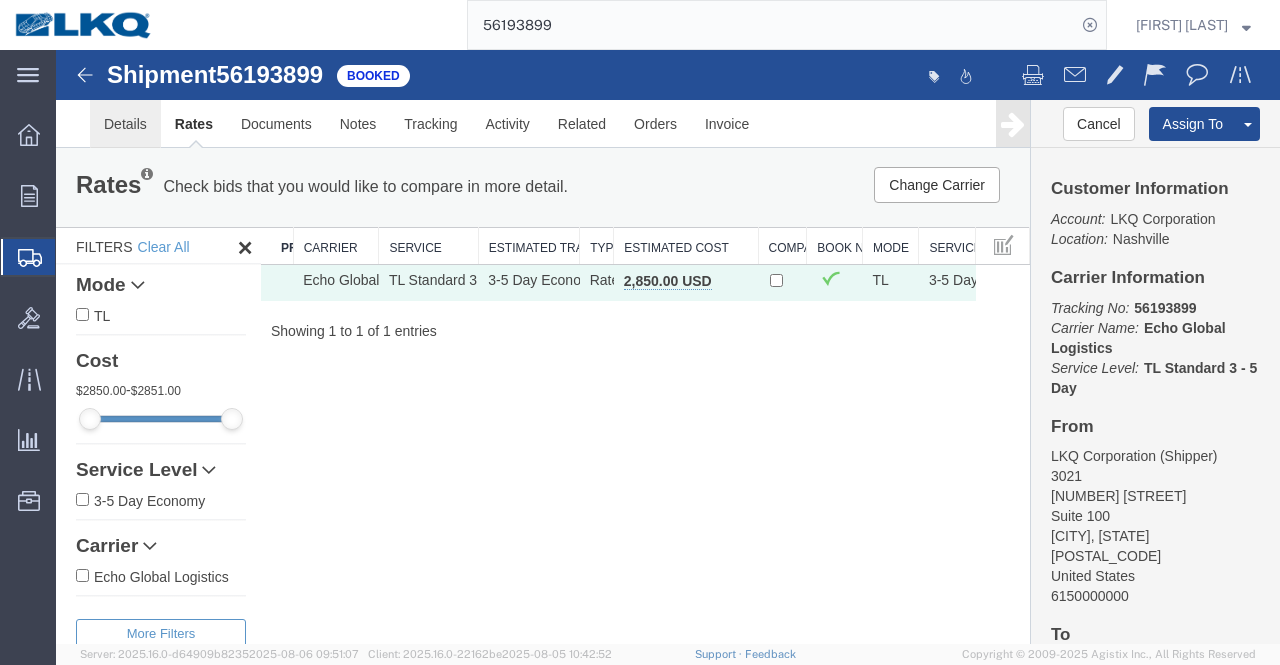 click on "Details" at bounding box center (125, 124) 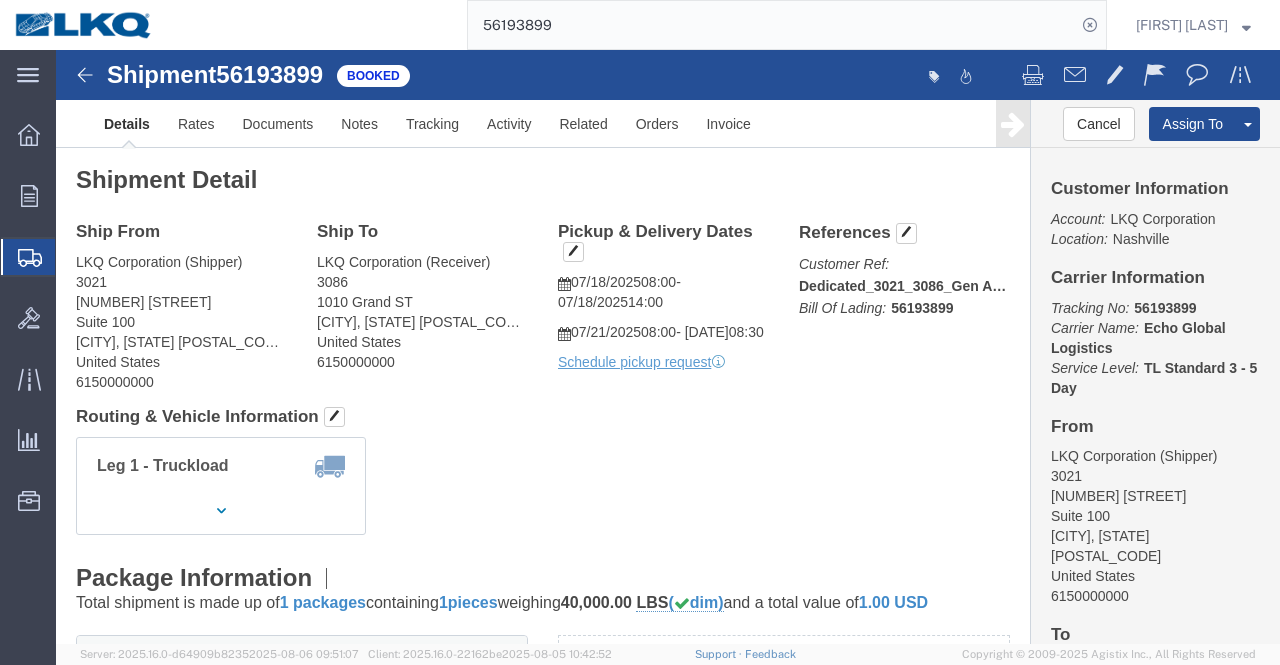 click on "[COMPANY] (Shipper) [NUMBER] [STREET] [SUITE] [CITY], [STATE] [POSTAL_CODE] [COUNTRY] [PHONE]" 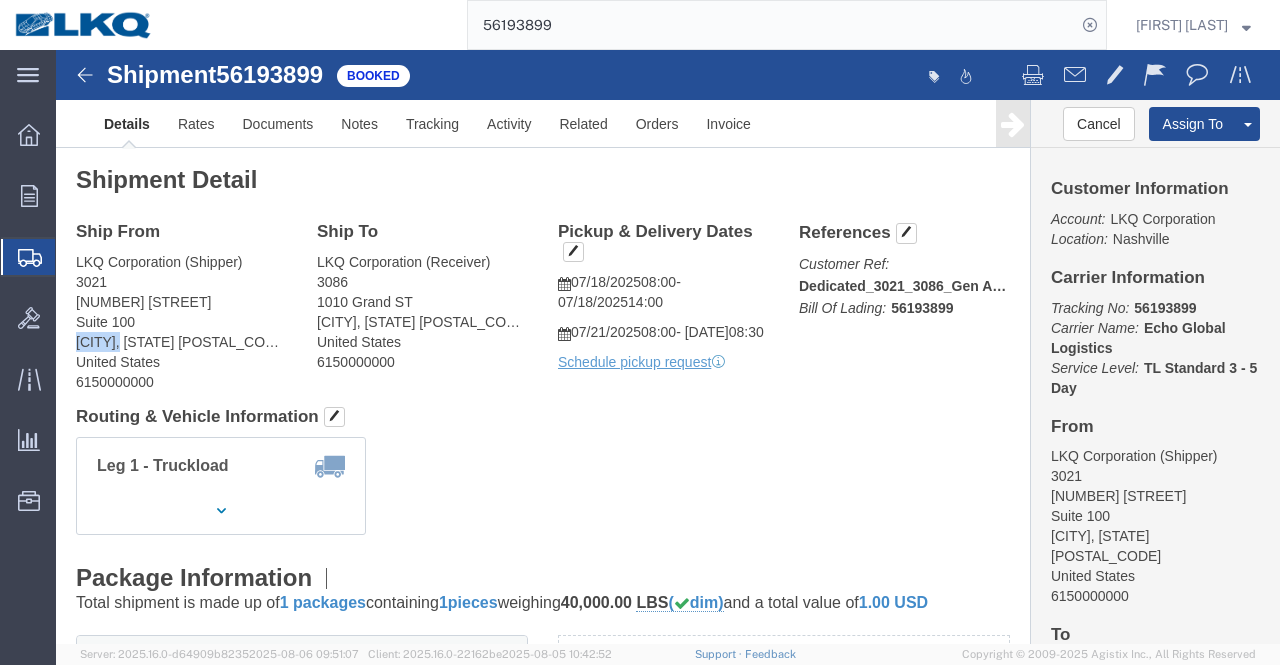 click on "[COMPANY] (Shipper) [NUMBER] [STREET] [SUITE] [CITY], [STATE] [POSTAL_CODE] [COUNTRY] [PHONE]" 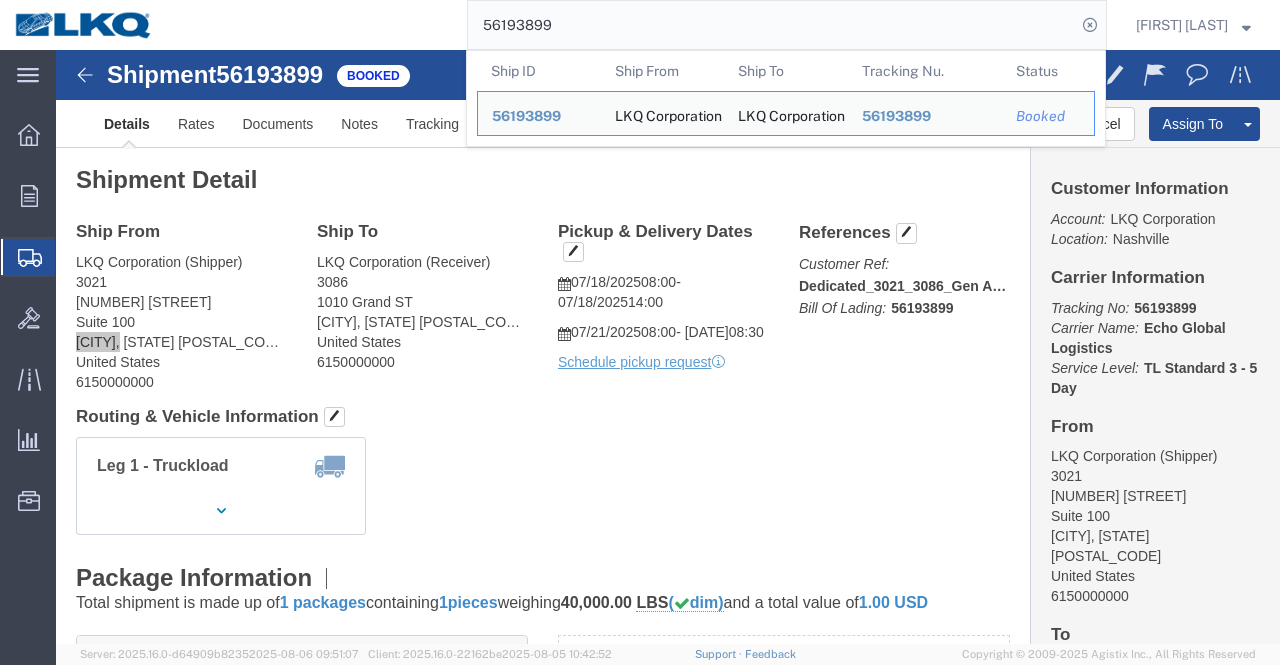 click on "56193899" 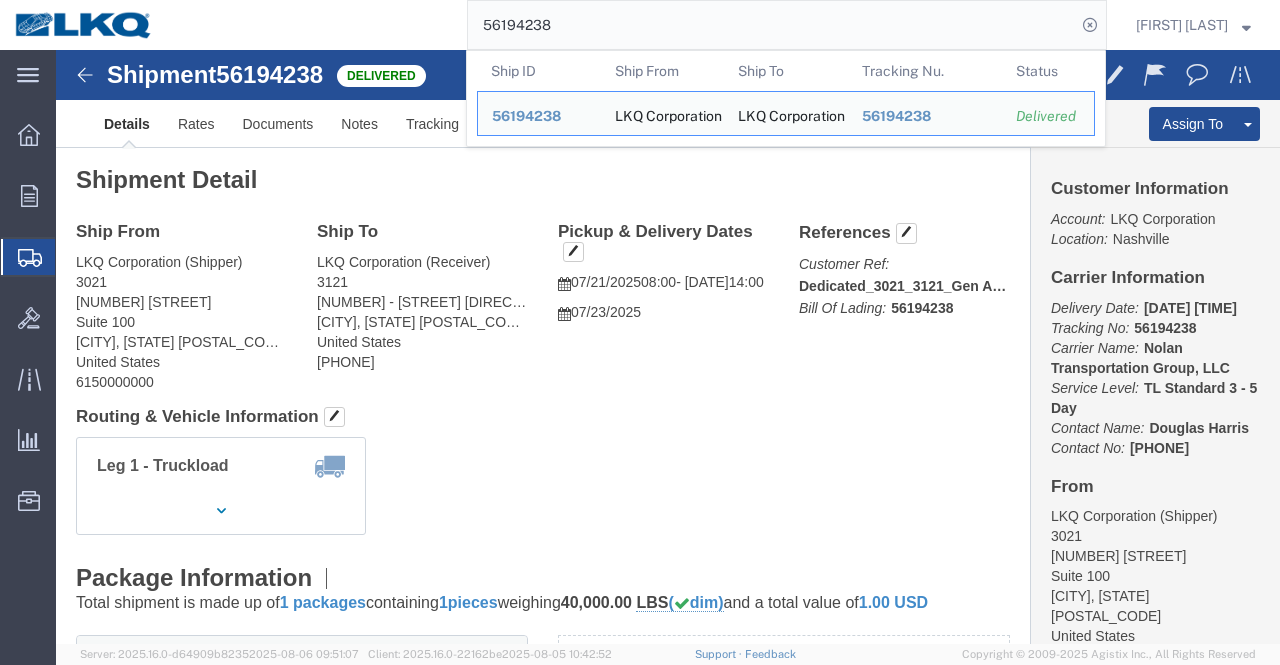 click on "56194238" 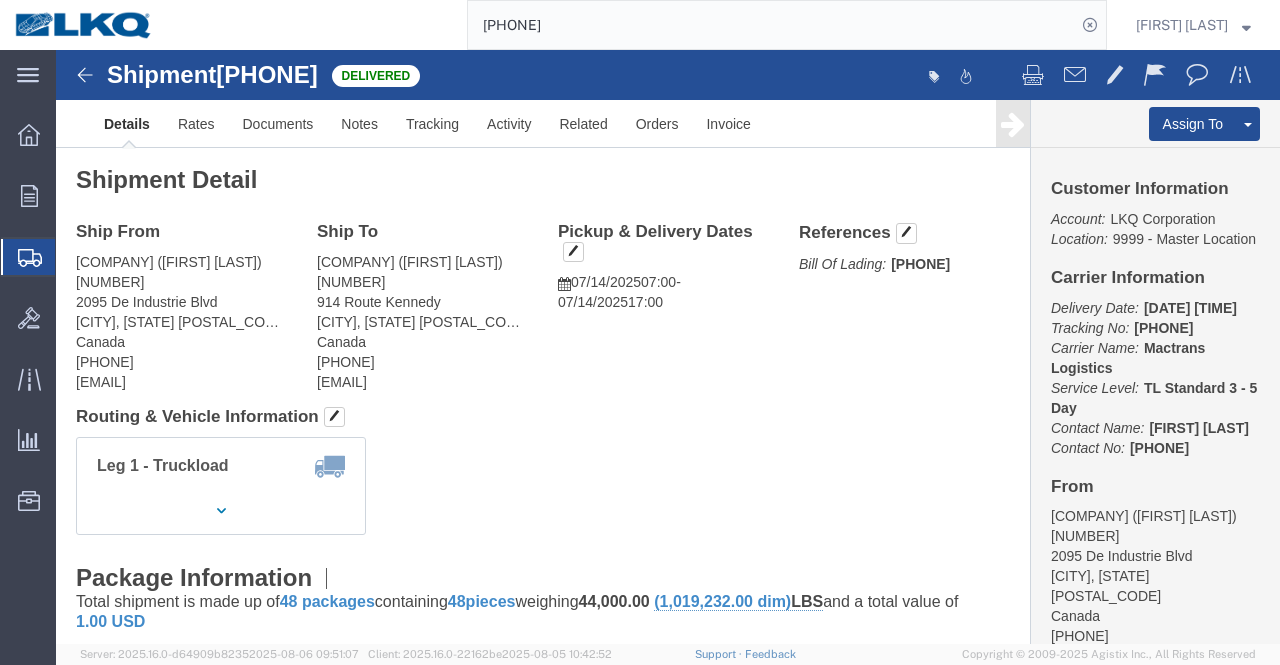 click on "[COMPANY] ([LAST]) [NUMBER] [STREET] [CITY], [STATE] [POSTAL_CODE] [COUNTRY] [PHONE] [EMAIL]" 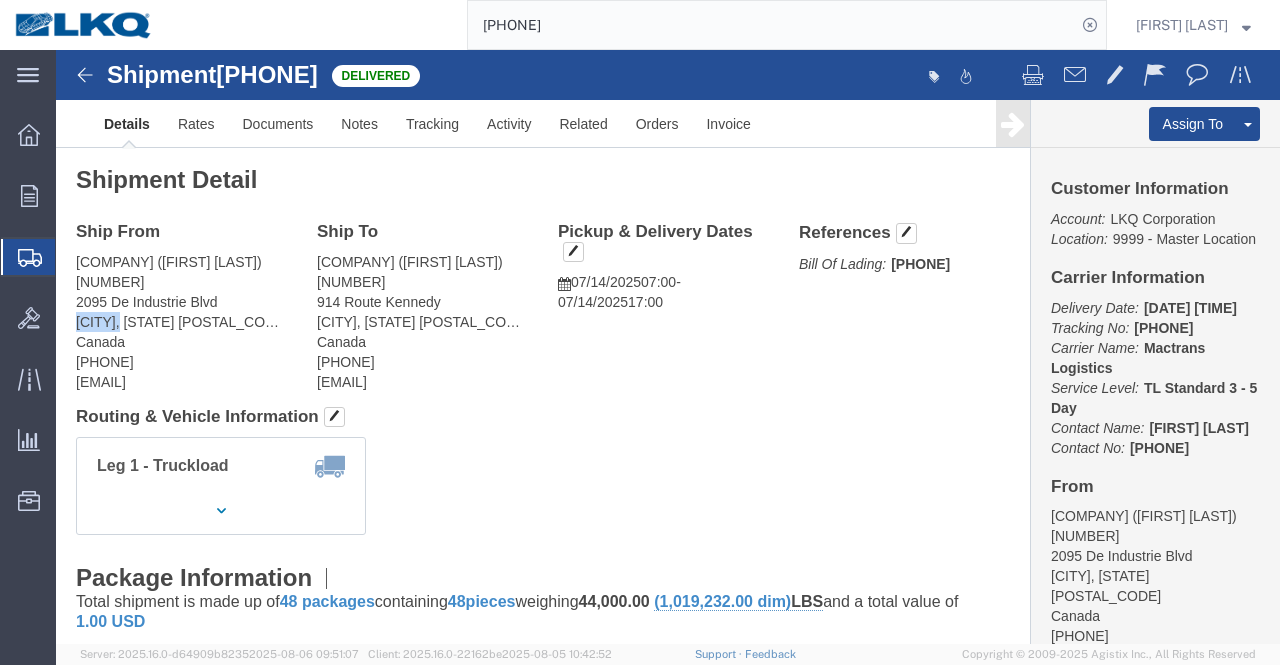 click on "[COMPANY] ([LAST]) [NUMBER] [STREET] [CITY], [STATE] [POSTAL_CODE] [COUNTRY] [PHONE] [EMAIL]" 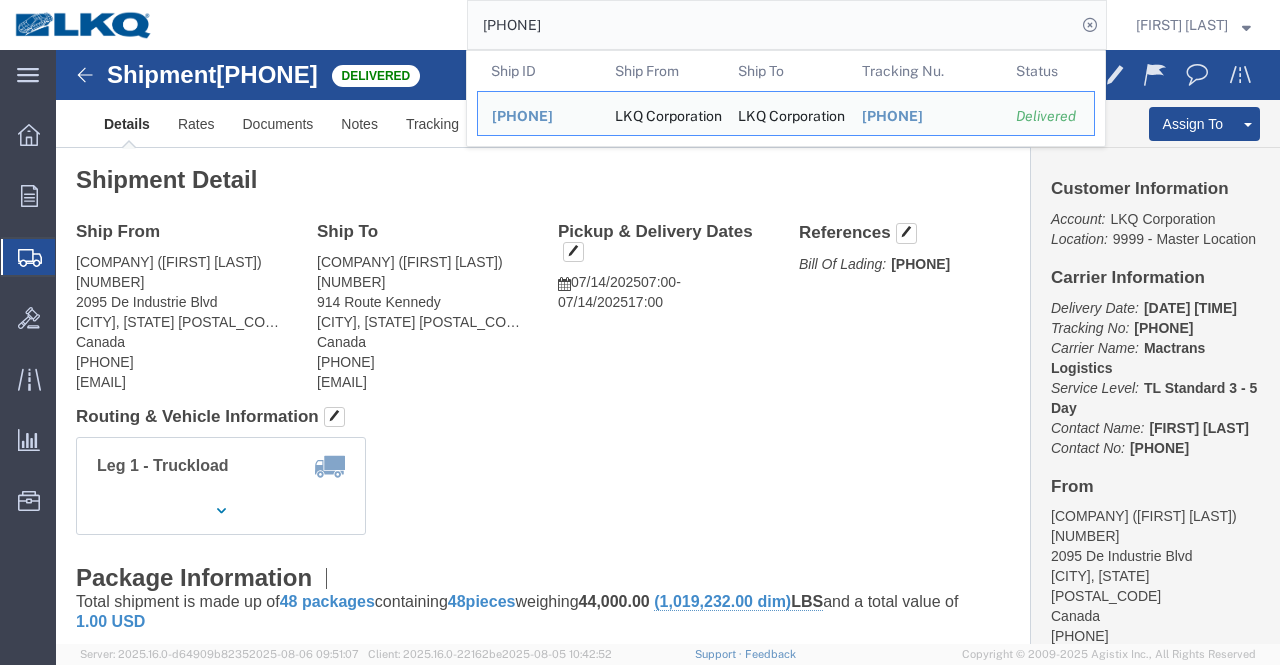click on "[PHONE]" 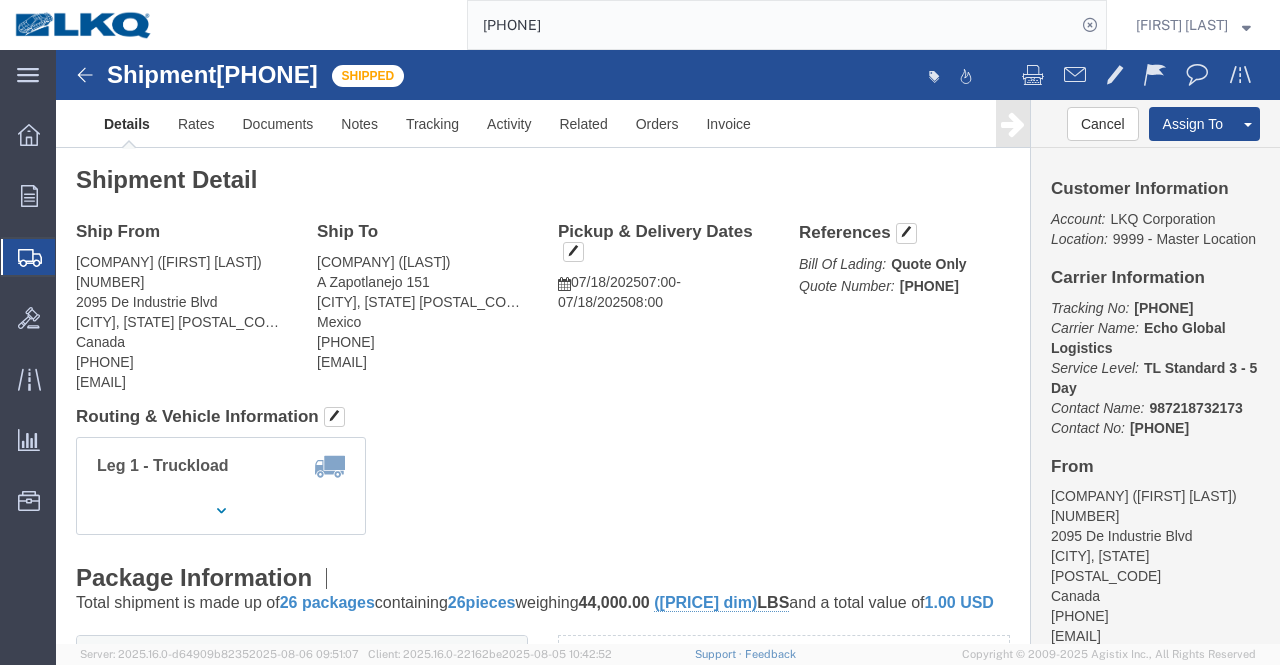 click on "[COMPANY] ([LAST]) [NUMBER] [STREET] [CITY], [STATE] [POSTAL_CODE] [COUNTRY] [PHONE] [EMAIL]" 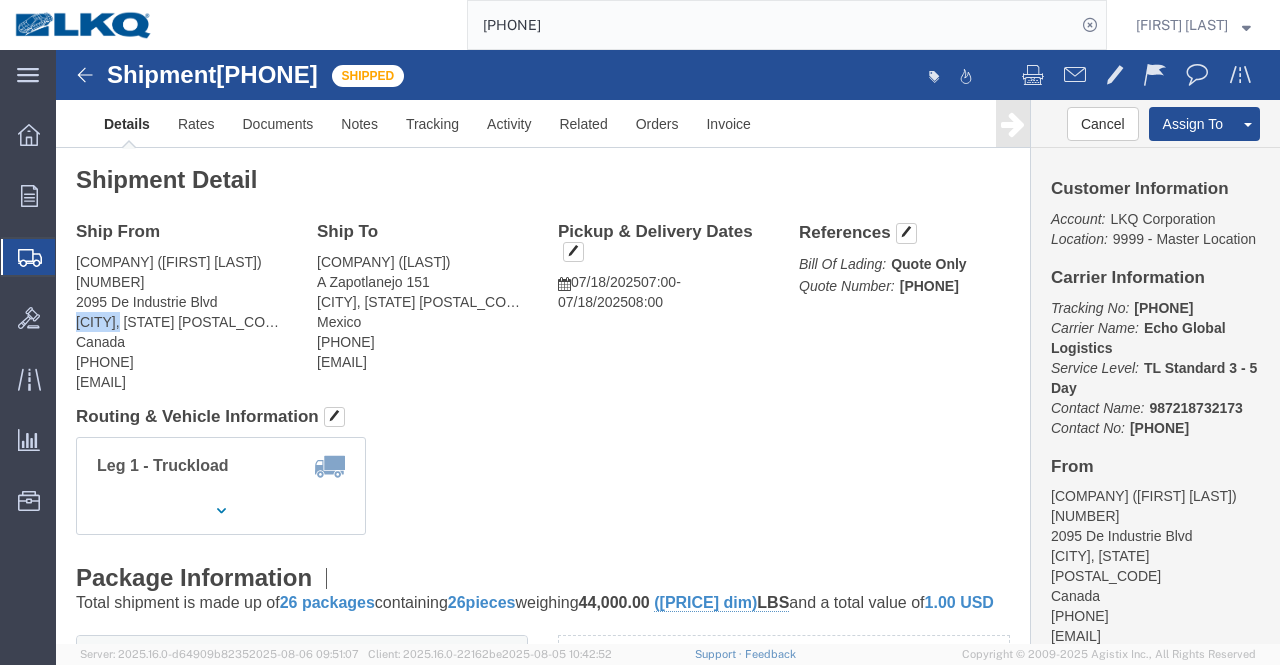 click on "[COMPANY] ([LAST]) [NUMBER] [STREET] [CITY], [STATE] [POSTAL_CODE] [COUNTRY] [PHONE] [EMAIL]" 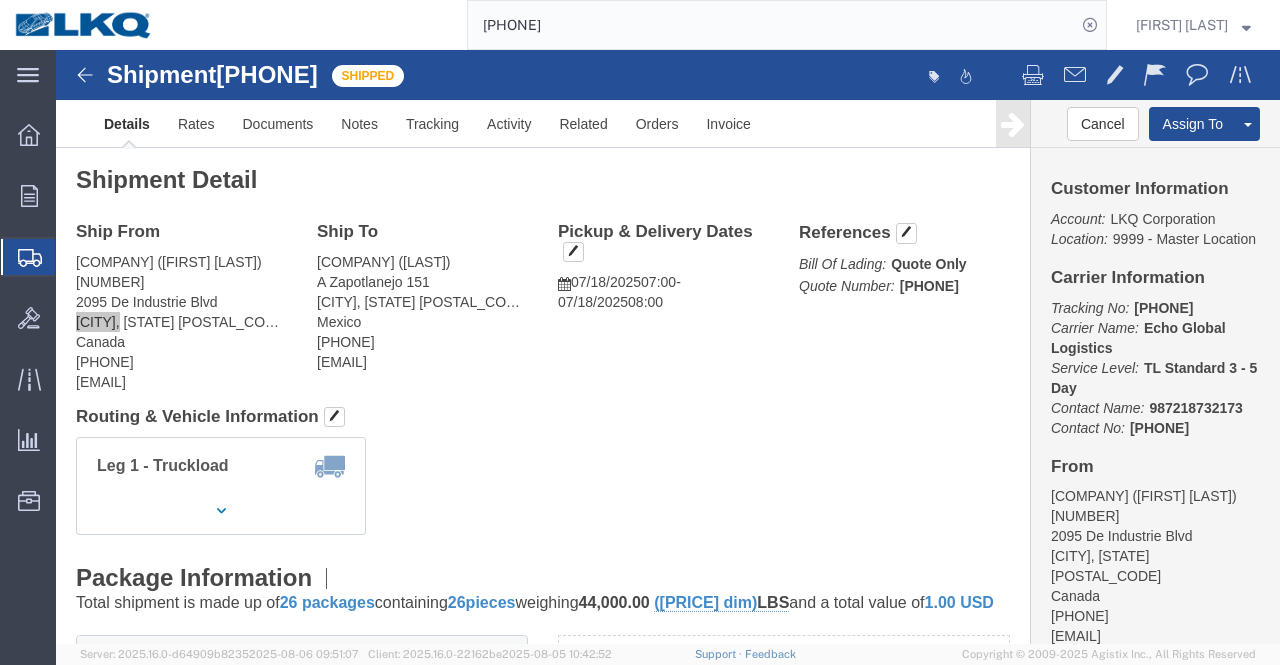 click on "[PHONE]" 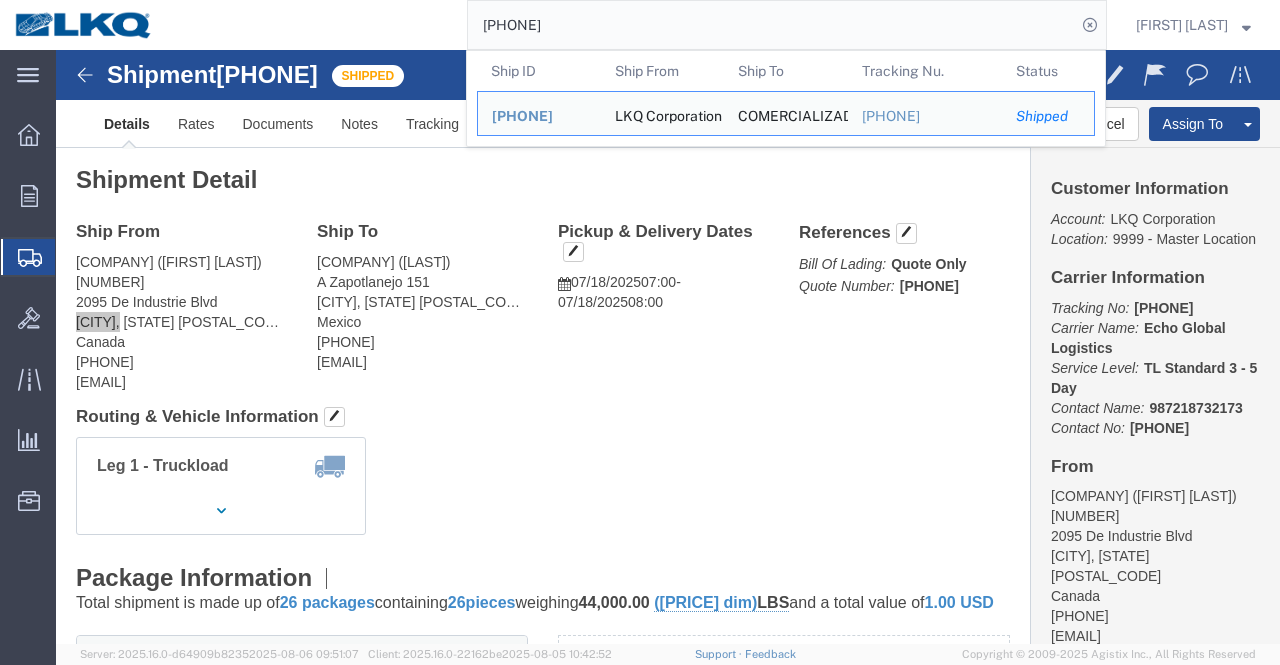 click on "[PHONE]" 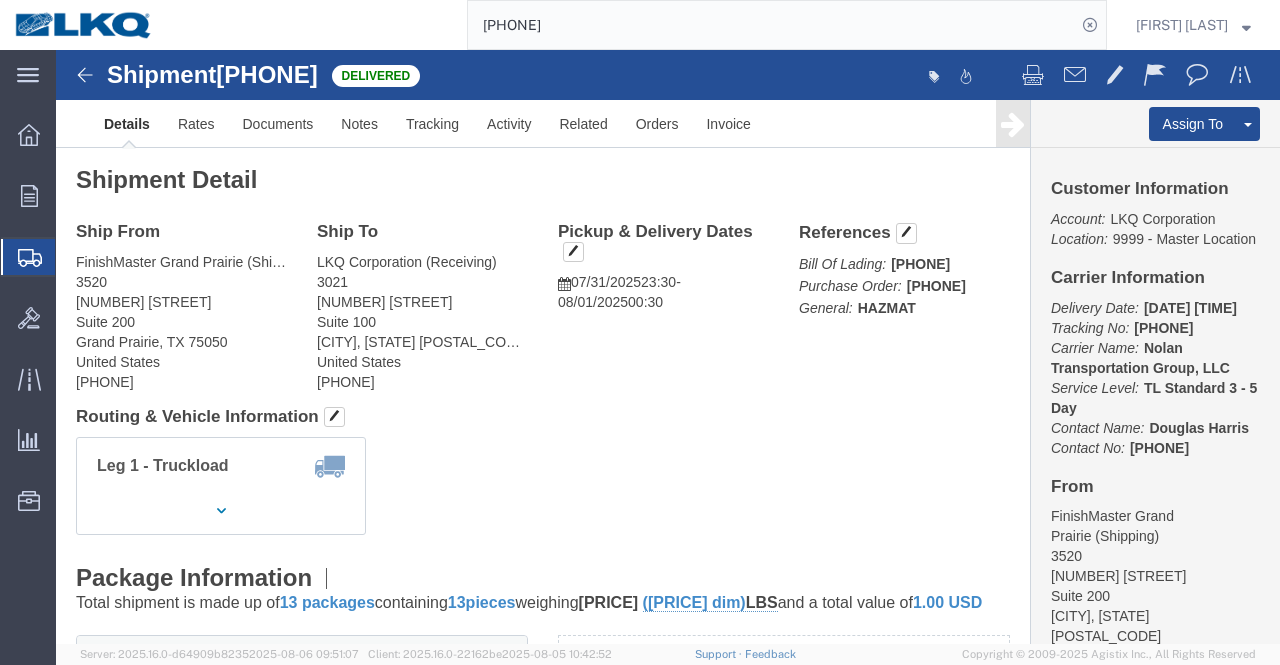 click on "[COMPANY] (Receiving) [NUMBER] [STREET] [SUITE] [CITY], [STATE] [POSTAL_CODE] [COUNTRY] [PHONE]" 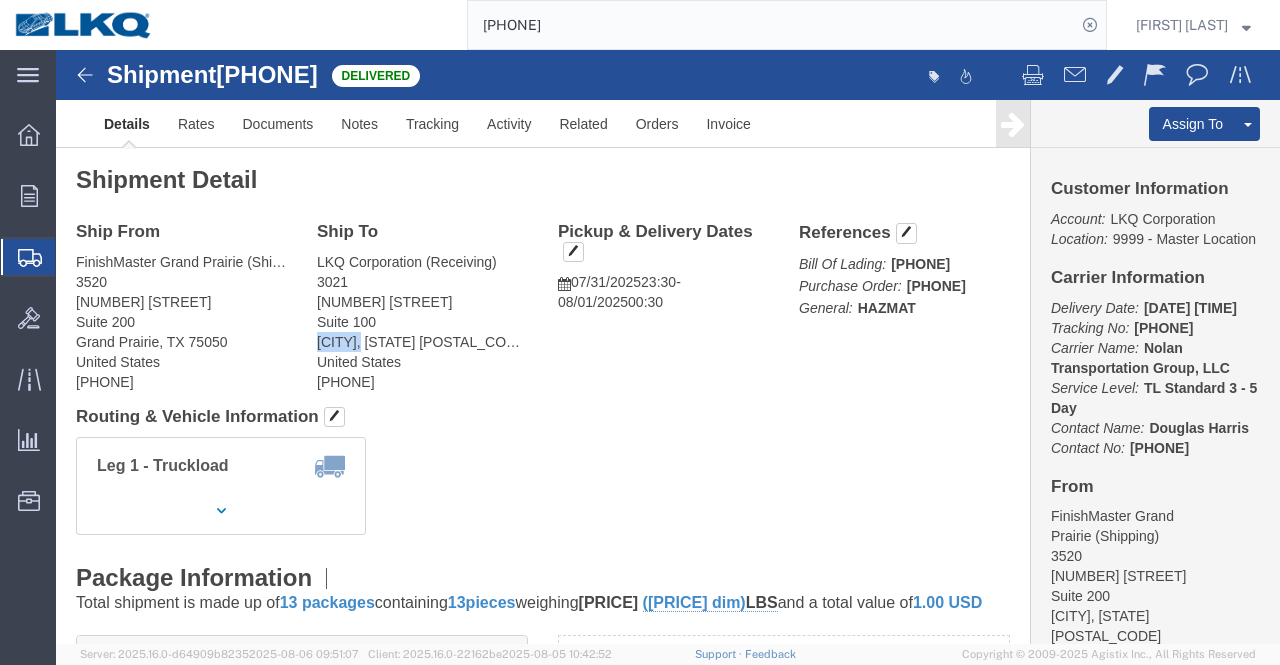 click on "[COMPANY] (Receiving) [NUMBER] [STREET] [SUITE] [CITY], [STATE] [POSTAL_CODE] [COUNTRY] [PHONE]" 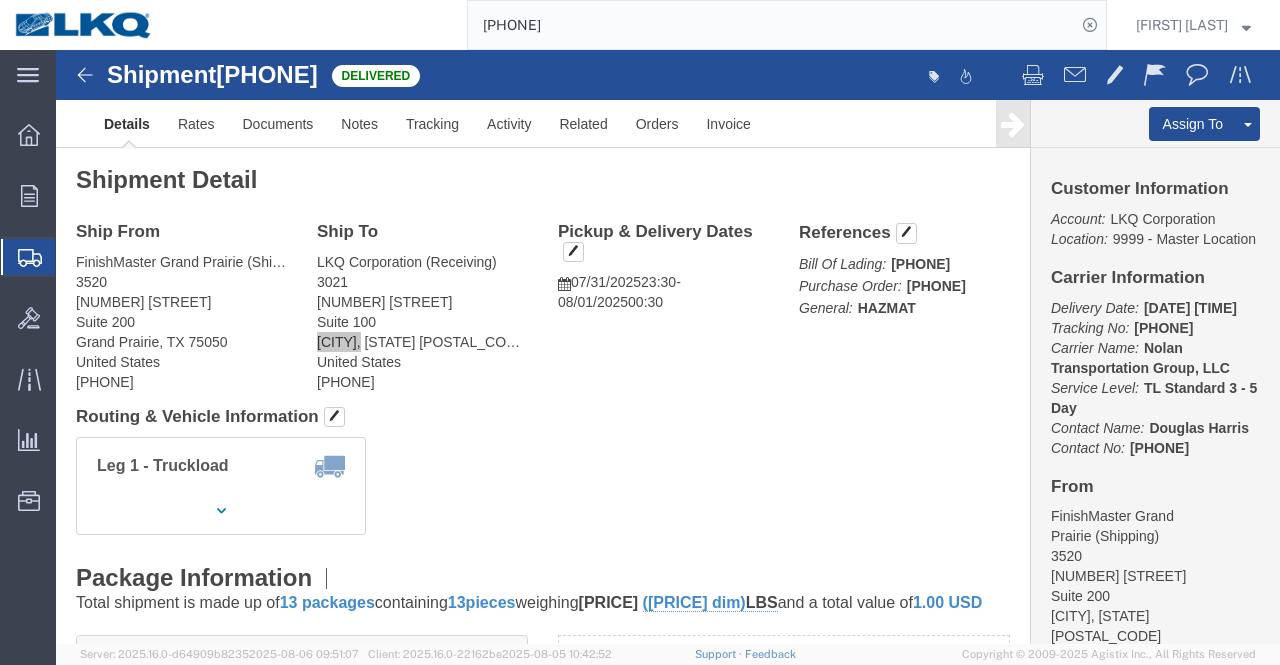 click on "[PHONE]" 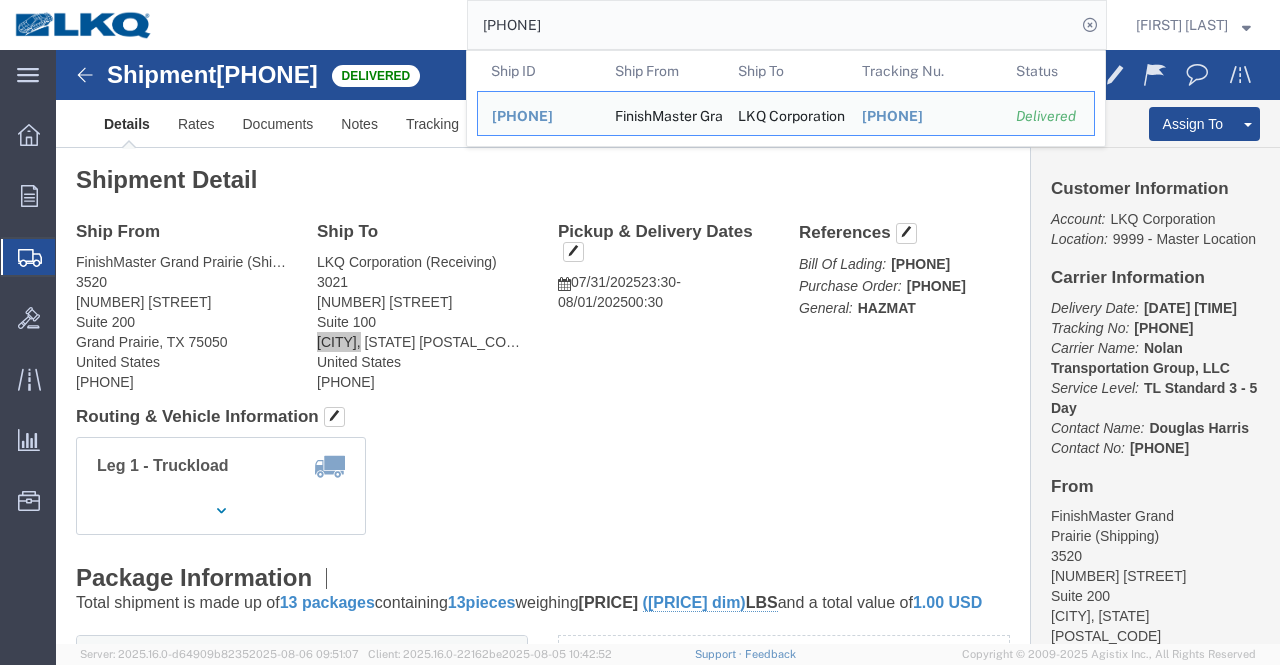 paste on "[PHONE]" 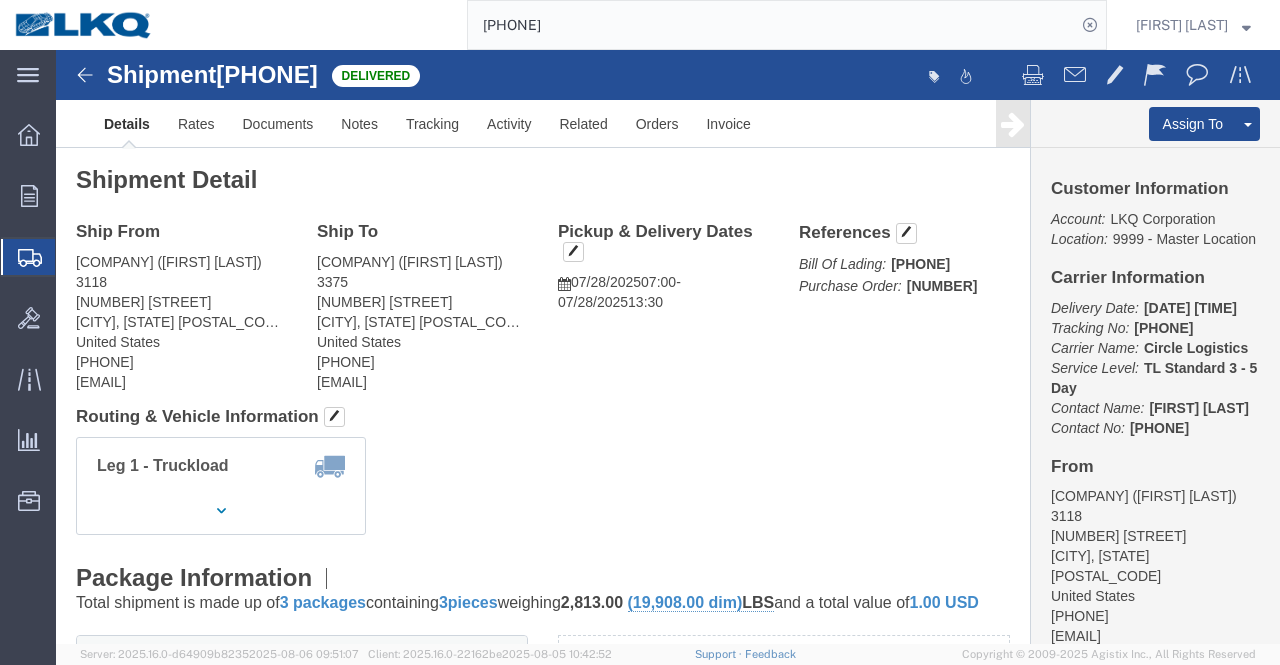 click on "[COMPANY] ([FIRST] [LAST]) [NUMBER] [STREET] [CITY], [STATE] [POSTAL_CODE] [COUNTRY] [PHONE] [EMAIL]" 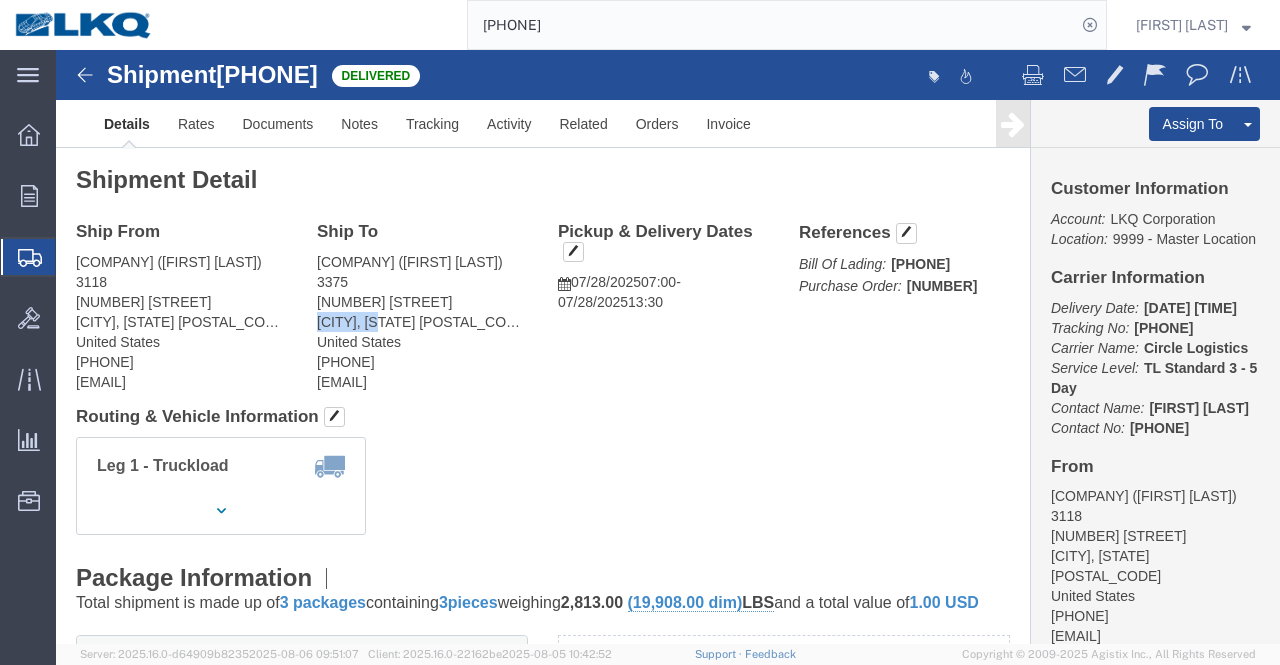 click on "[COMPANY] ([FIRST] [LAST]) [NUMBER] [STREET] [CITY], [STATE] [POSTAL_CODE] [COUNTRY] [PHONE] [EMAIL]" 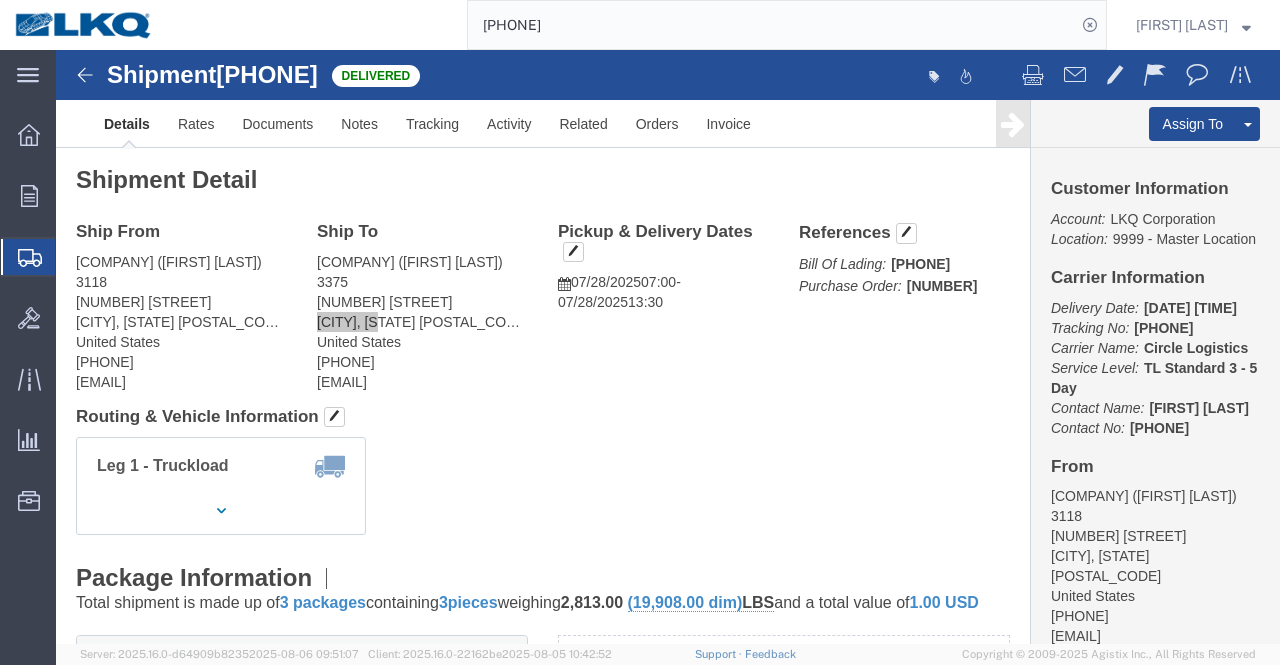 click on "[PHONE]" 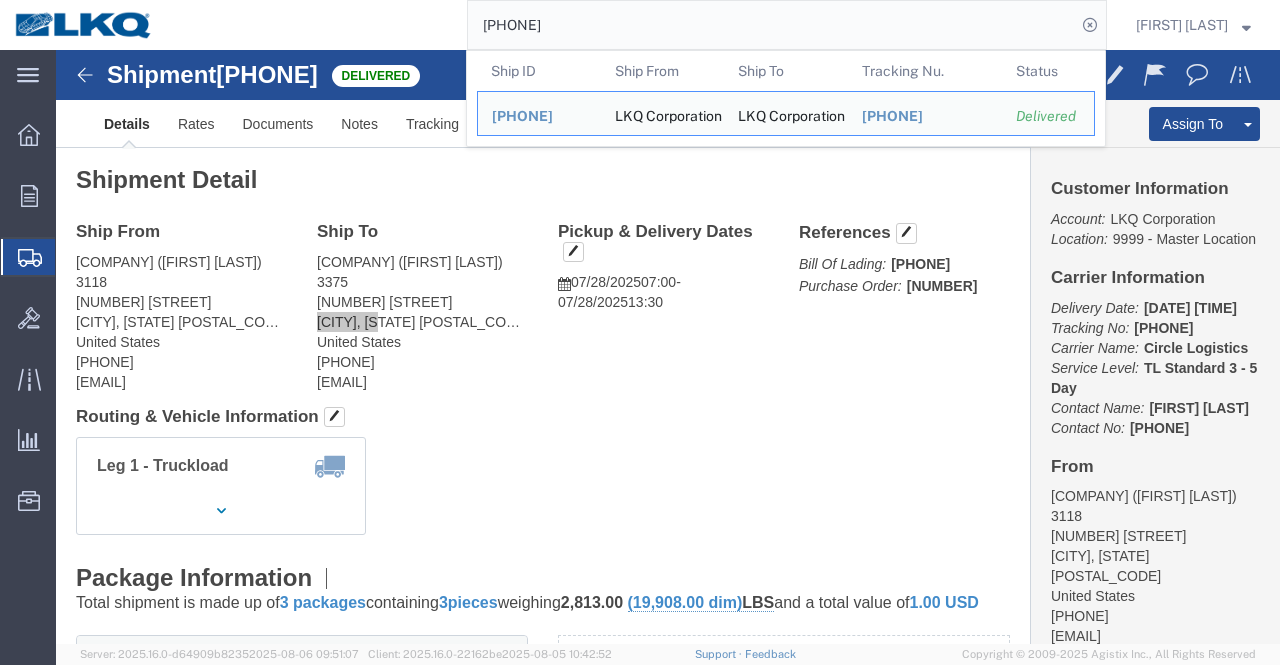 click on "[PHONE]" 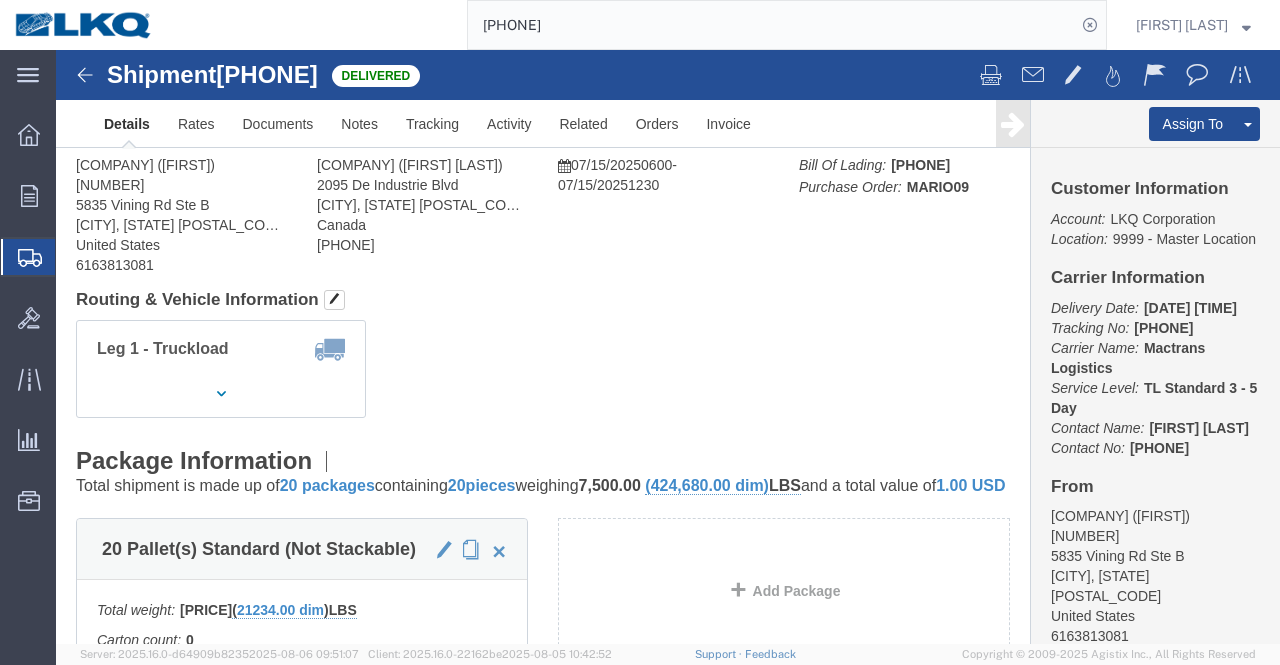 click 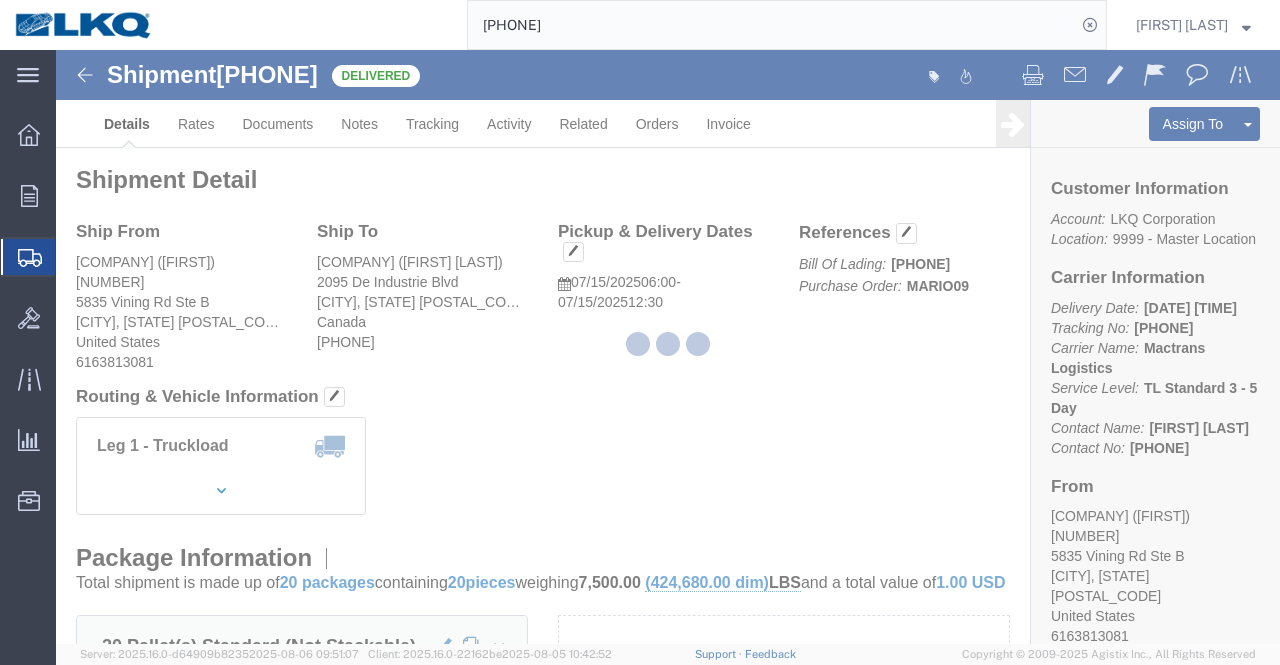click 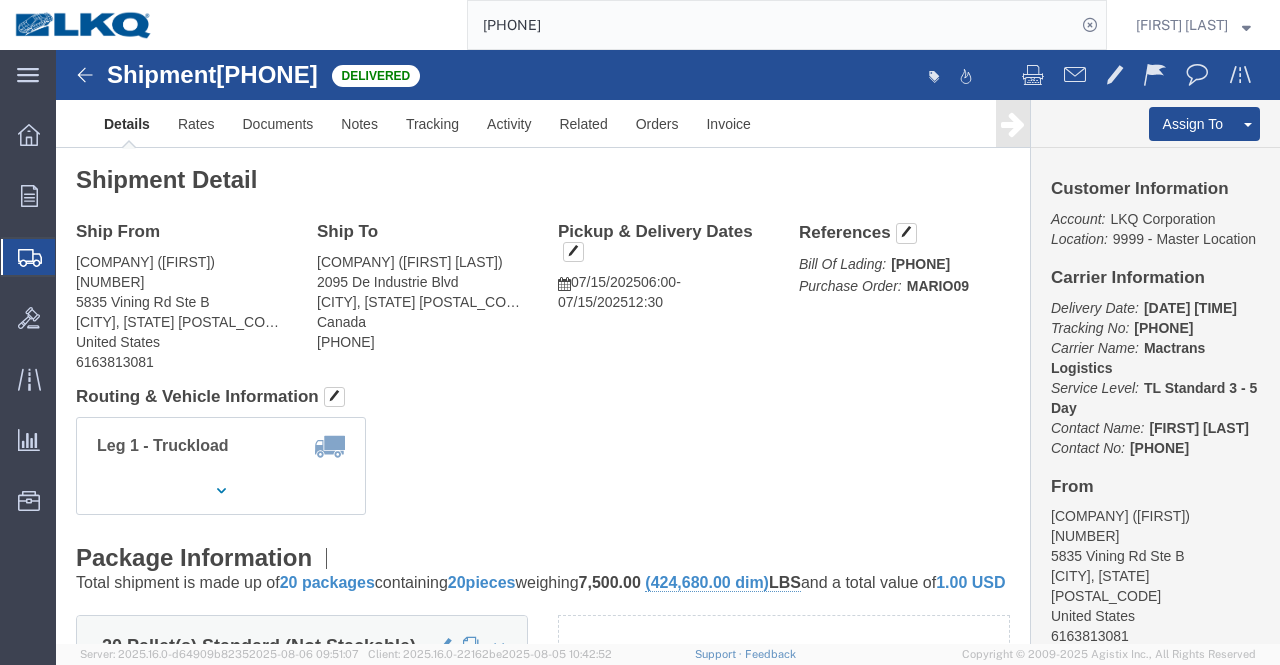 click on "[COMPANY] ([FIRST] [LAST]) [NUMBER] [STREET] [CITY], [STATE] [POSTAL_CODE] [COUNTRY] [PHONE]" 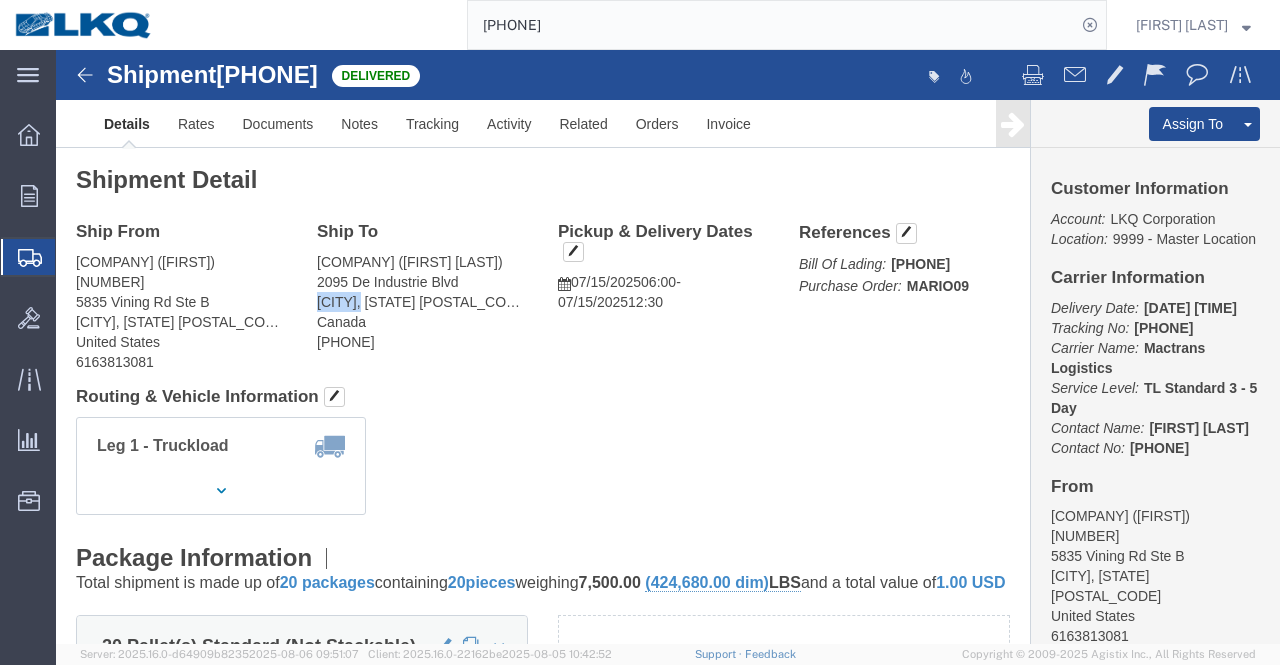 click on "[COMPANY] ([FIRST] [LAST]) [NUMBER] [STREET] [CITY], [STATE] [POSTAL_CODE] [COUNTRY] [PHONE]" 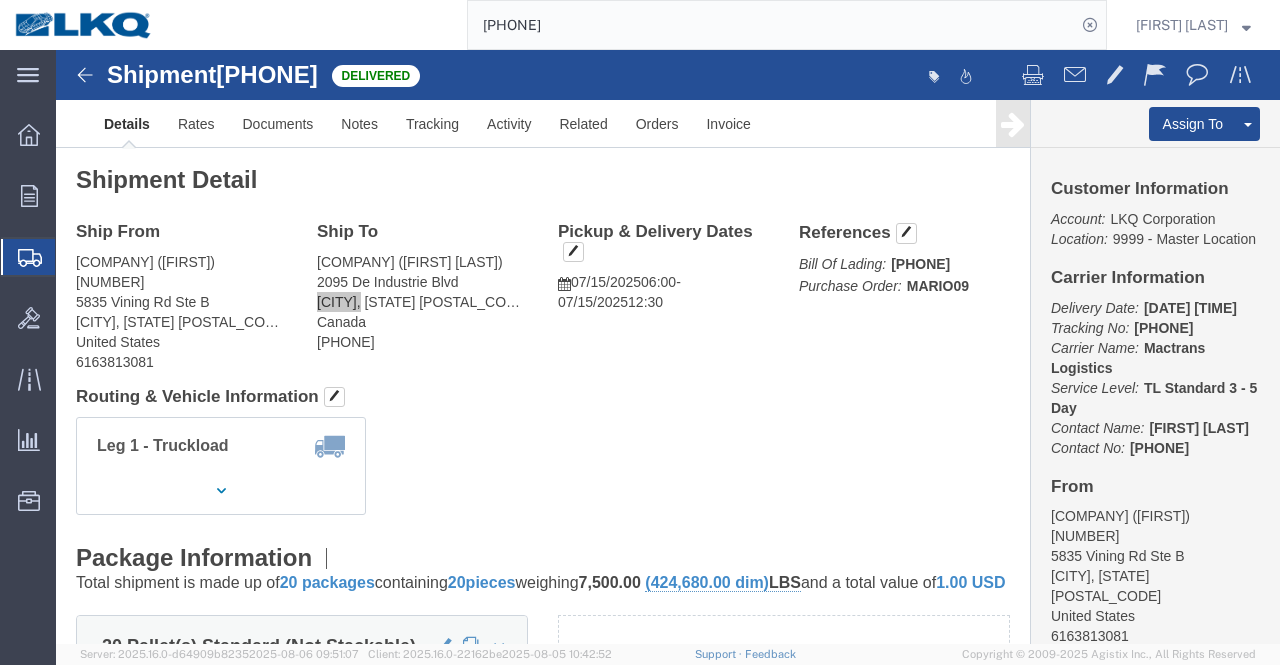 click on "[PHONE]" 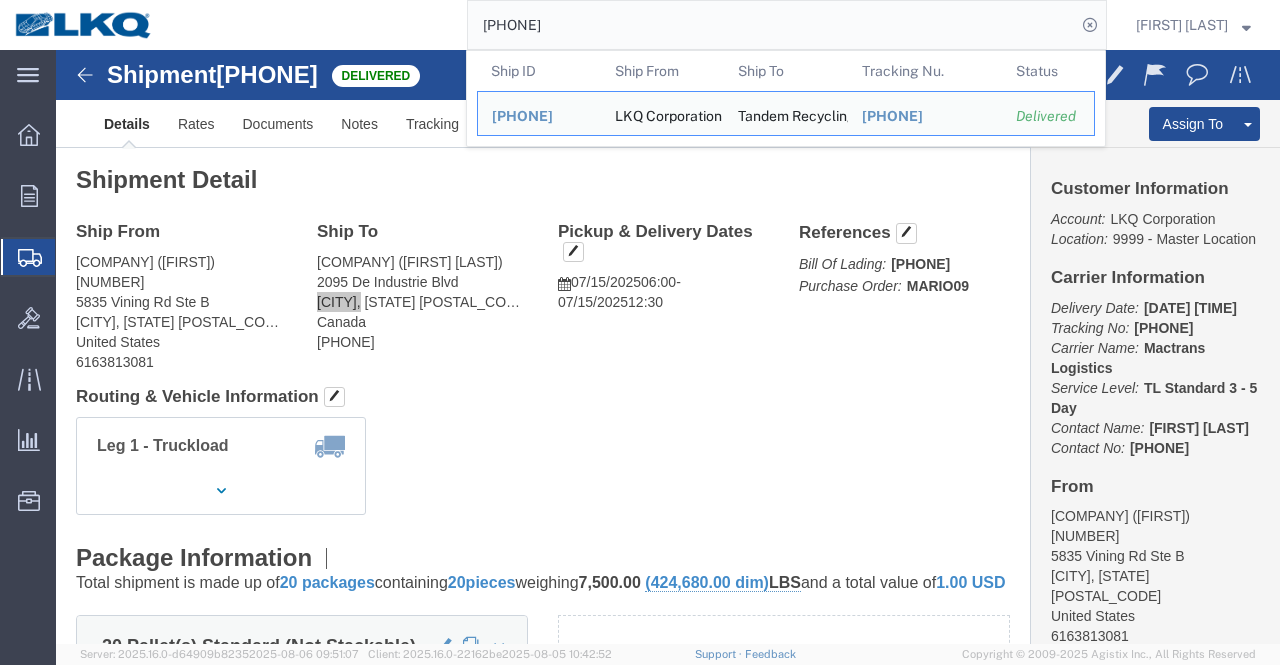 click on "[PHONE]" 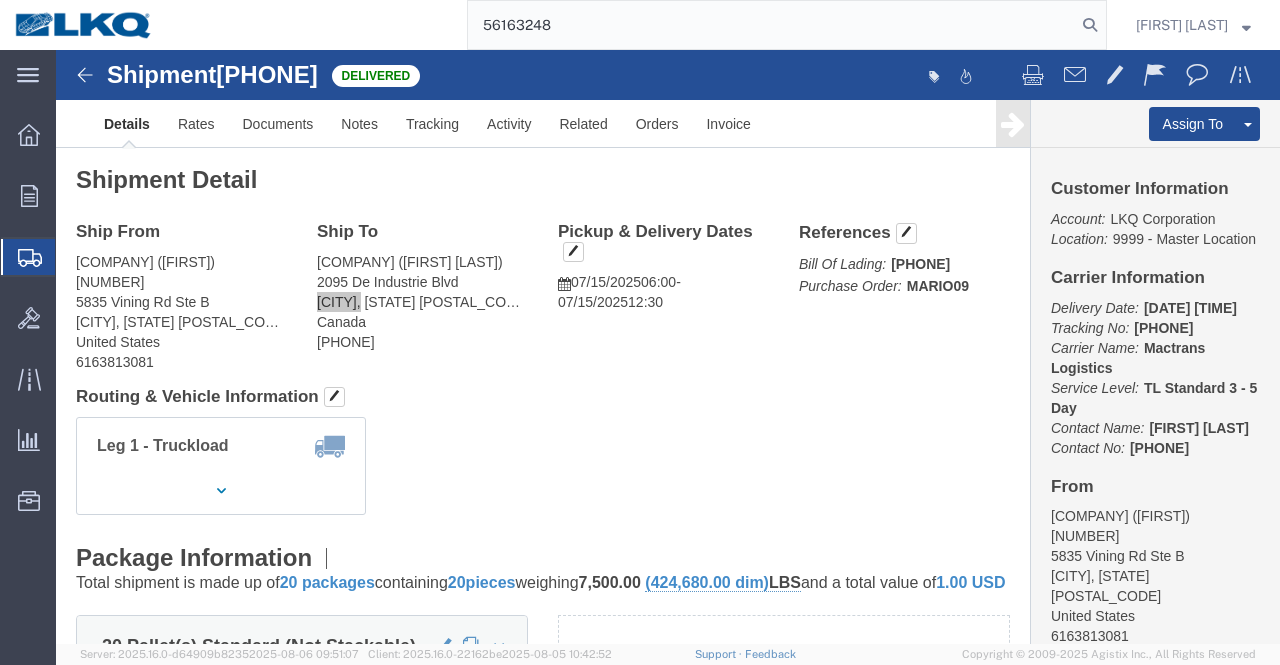 type on "56163248" 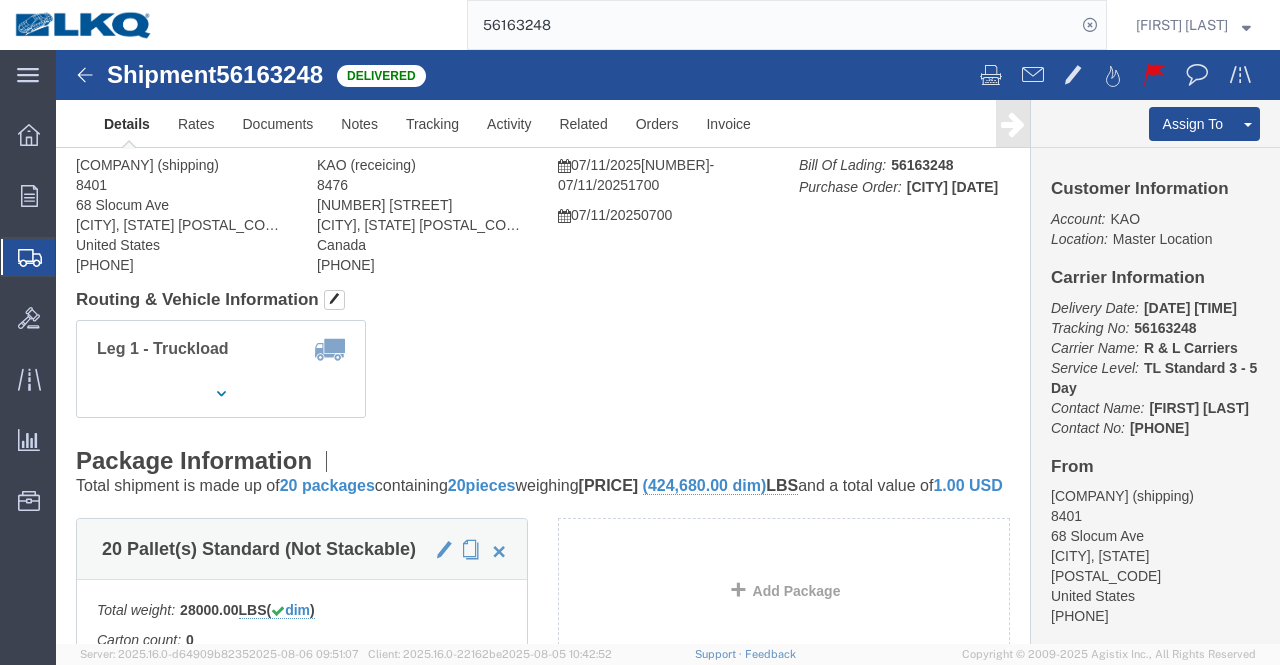 click on "[COMPANY] (receicing) [NUMBER] [NUMBER] [STREET] [CITY], [STATE] [POSTAL_CODE] [COUNTRY] [PHONE]" 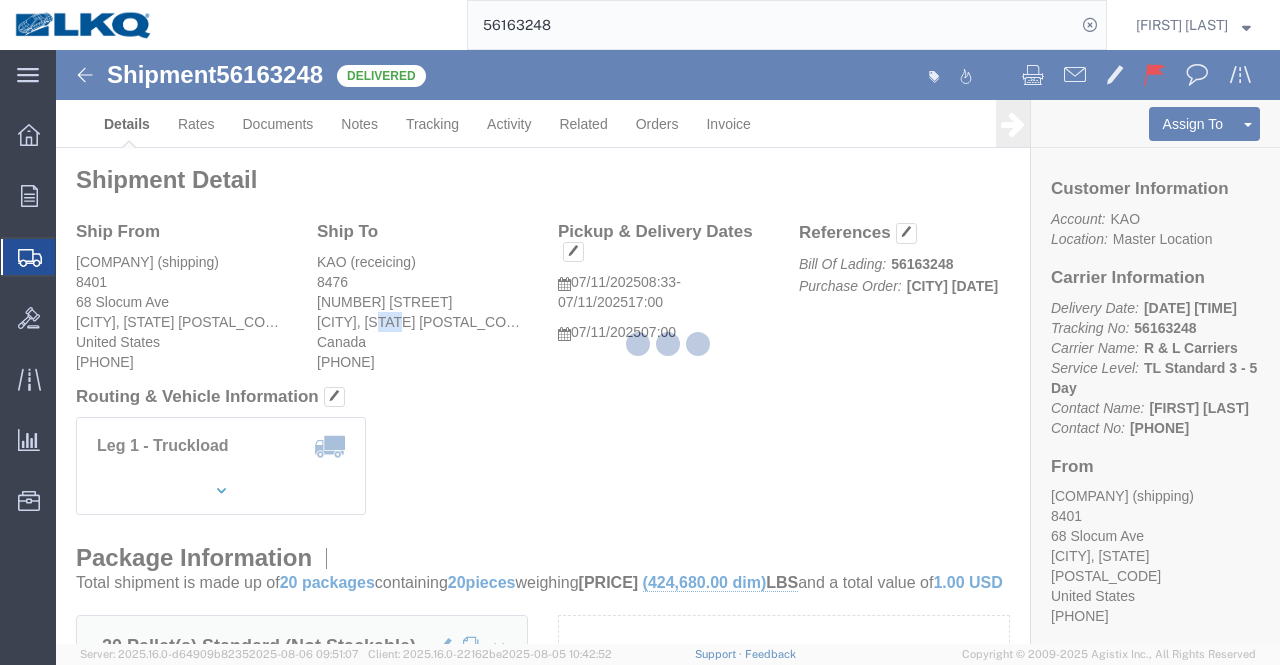 click on "[COMPANY] (receicing) [NUMBER] [NUMBER] [STREET] [CITY], [STATE] [POSTAL_CODE] [COUNTRY] [PHONE]" 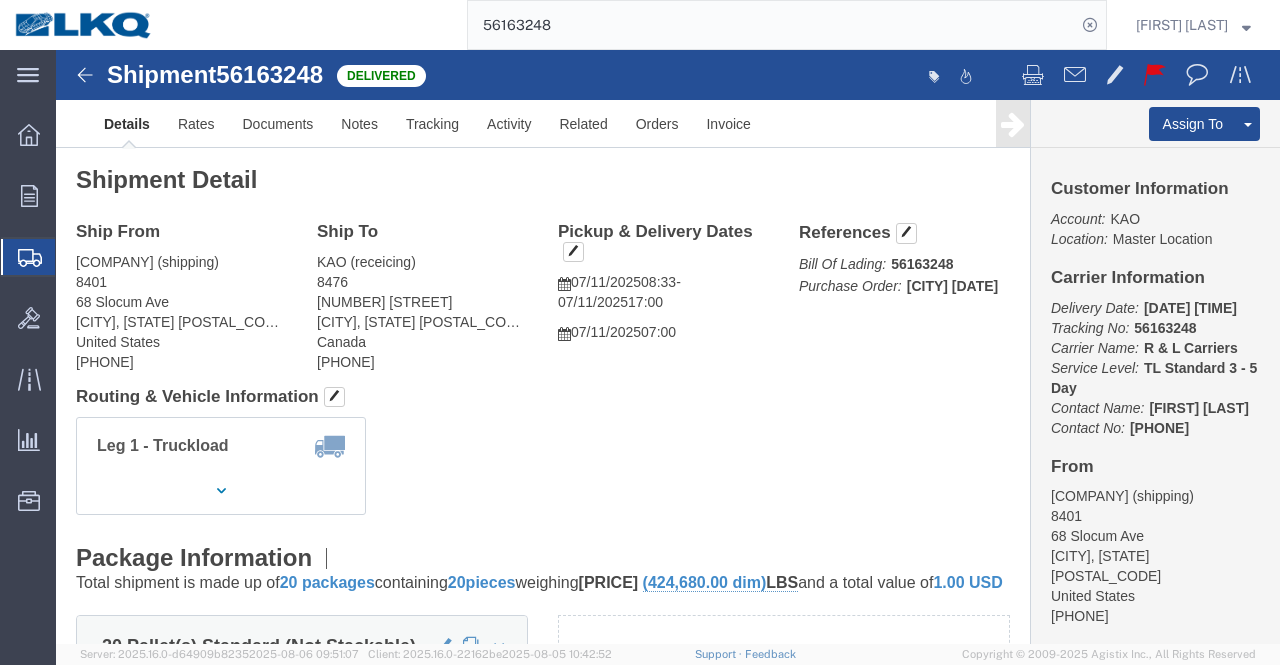 click on "[COMPANY] (receicing) [NUMBER] [NUMBER] [STREET] [CITY], [STATE] [POSTAL_CODE] [COUNTRY] [PHONE]" 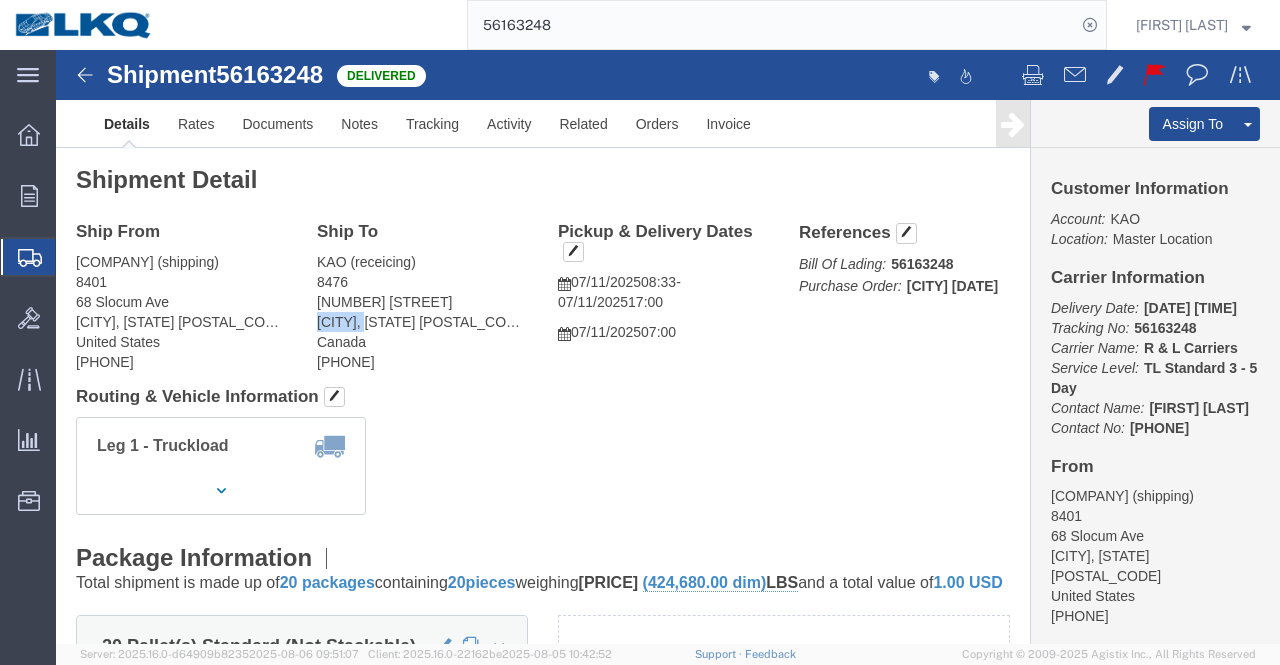 click on "[COMPANY] (receicing) [NUMBER] [NUMBER] [STREET] [CITY], [STATE] [POSTAL_CODE] [COUNTRY] [PHONE]" 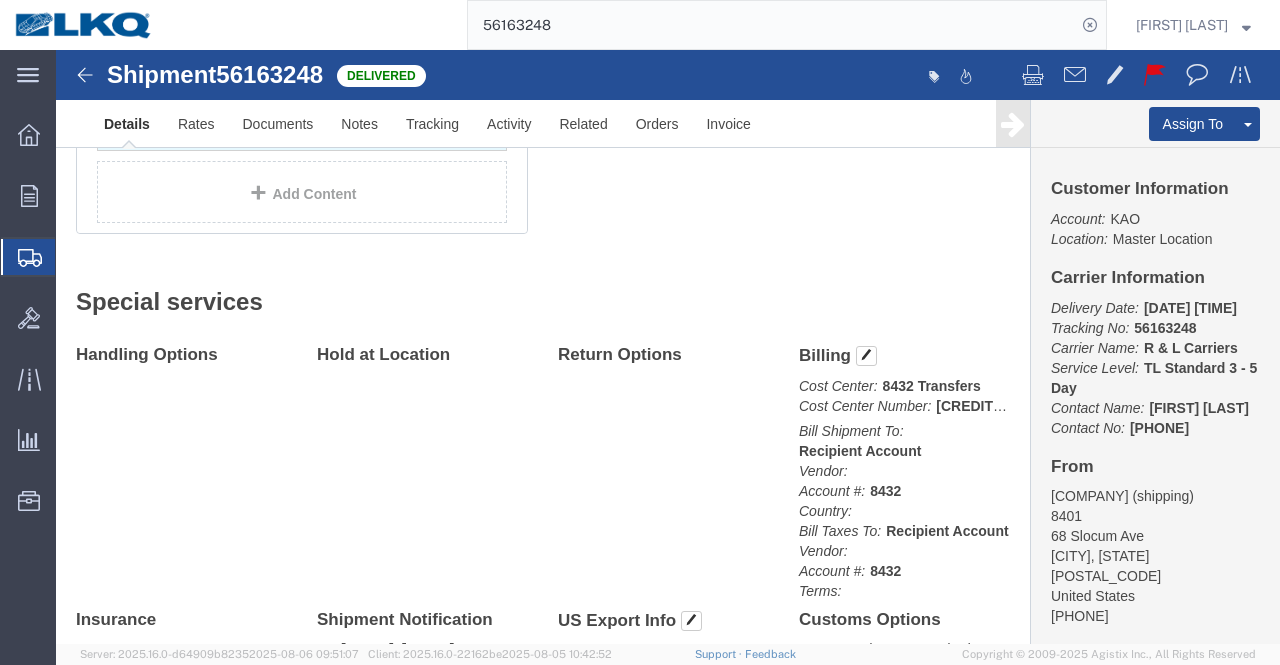scroll, scrollTop: 900, scrollLeft: 0, axis: vertical 